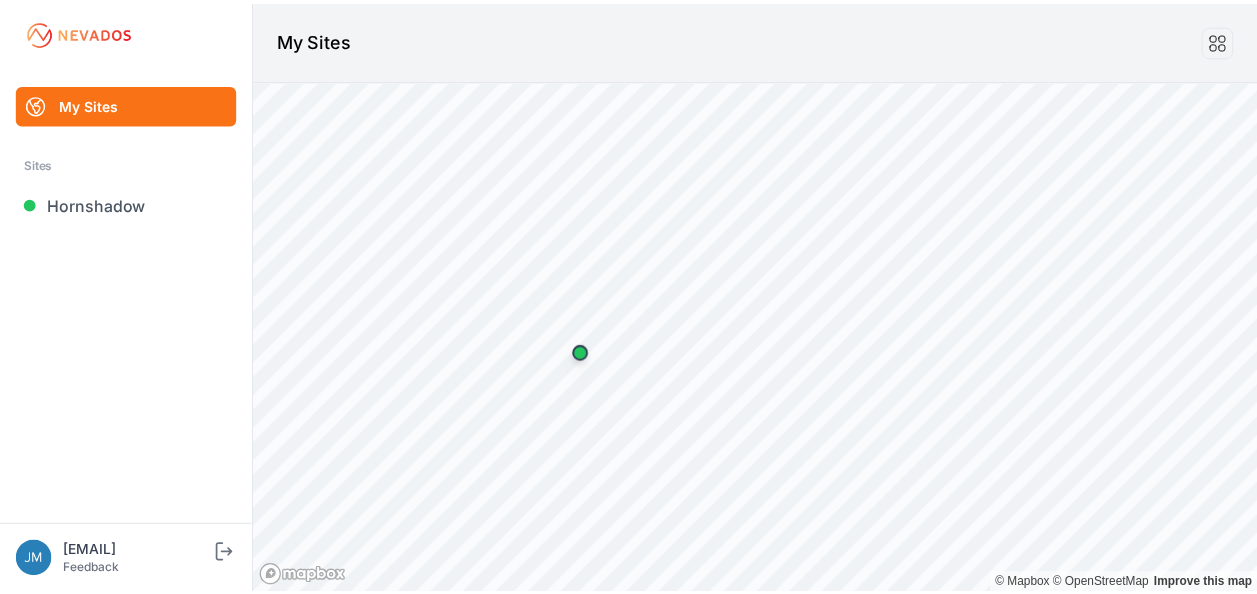 scroll, scrollTop: 0, scrollLeft: 0, axis: both 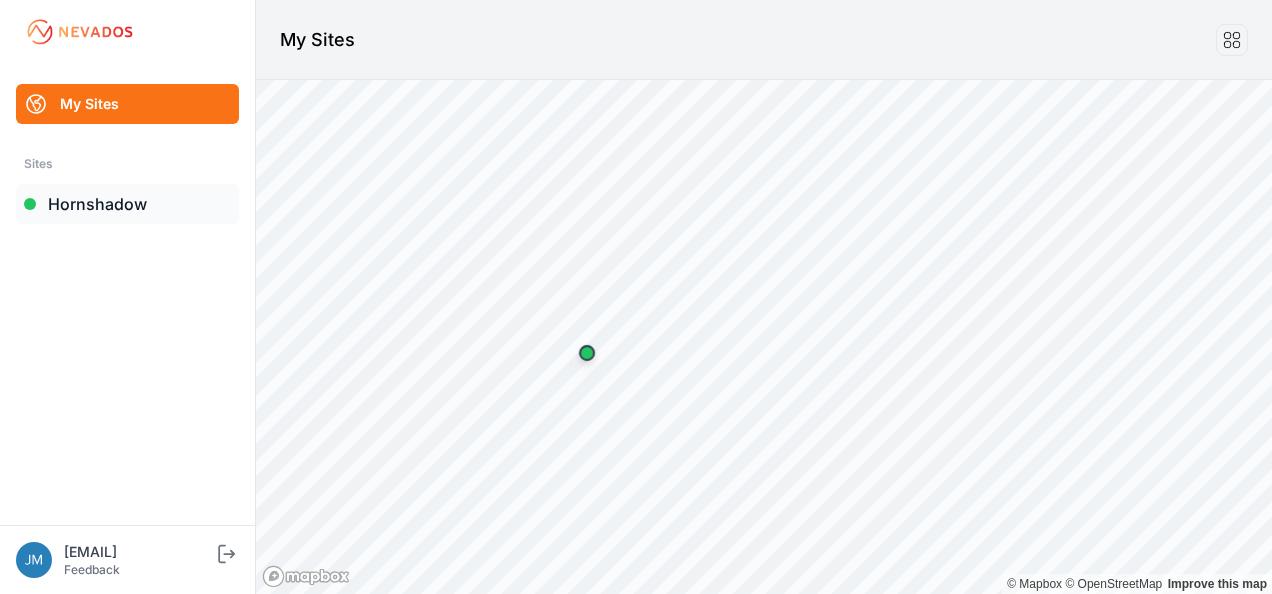 drag, startPoint x: 0, startPoint y: 0, endPoint x: 118, endPoint y: 204, distance: 235.66927 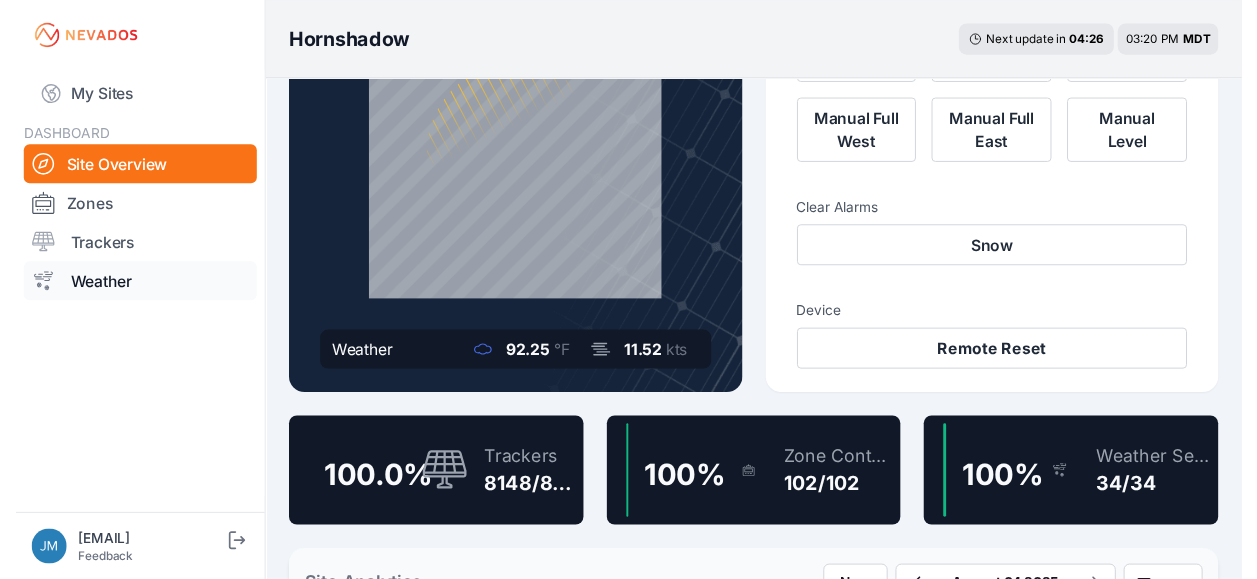 scroll, scrollTop: 0, scrollLeft: 0, axis: both 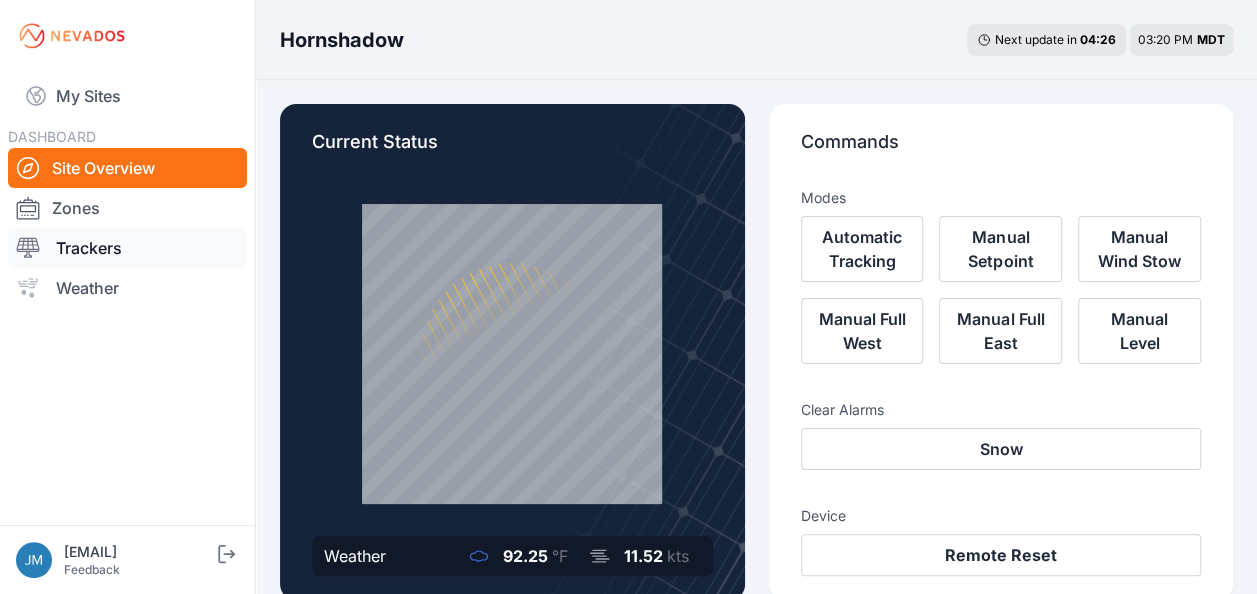 click on "Trackers" at bounding box center (127, 248) 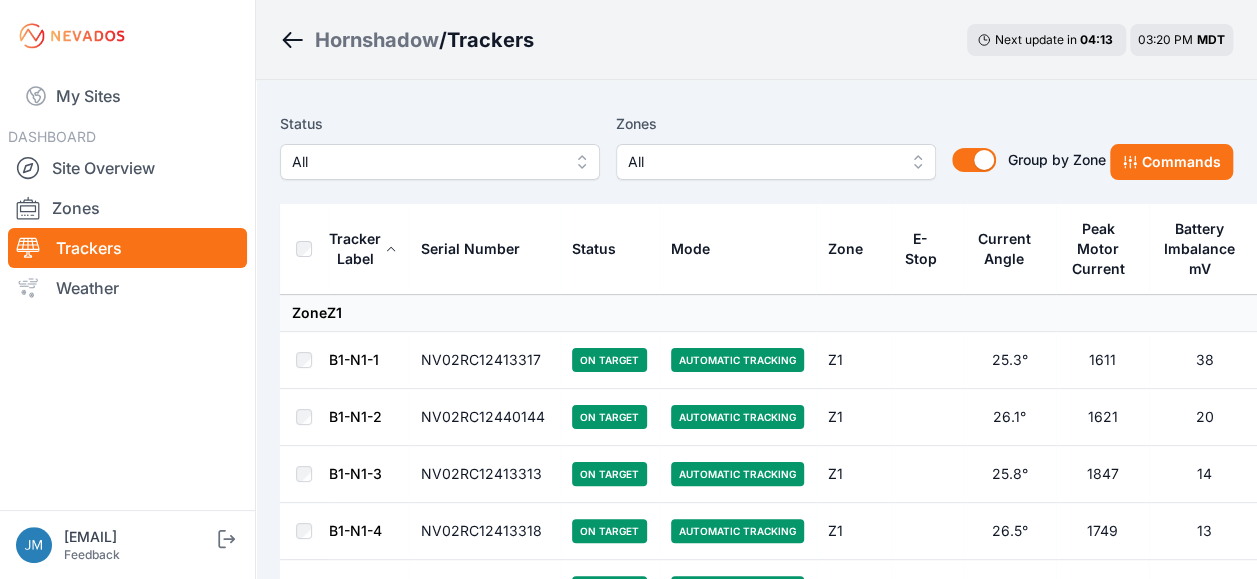 click on "All" at bounding box center (440, 162) 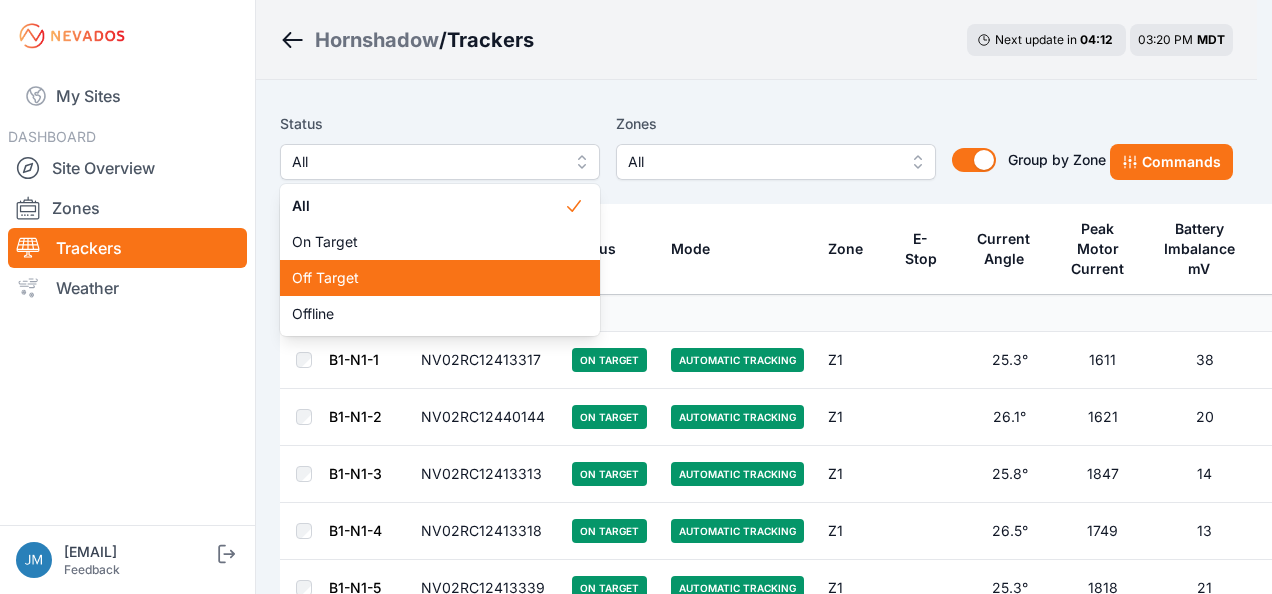 click on "Off Target" at bounding box center (428, 278) 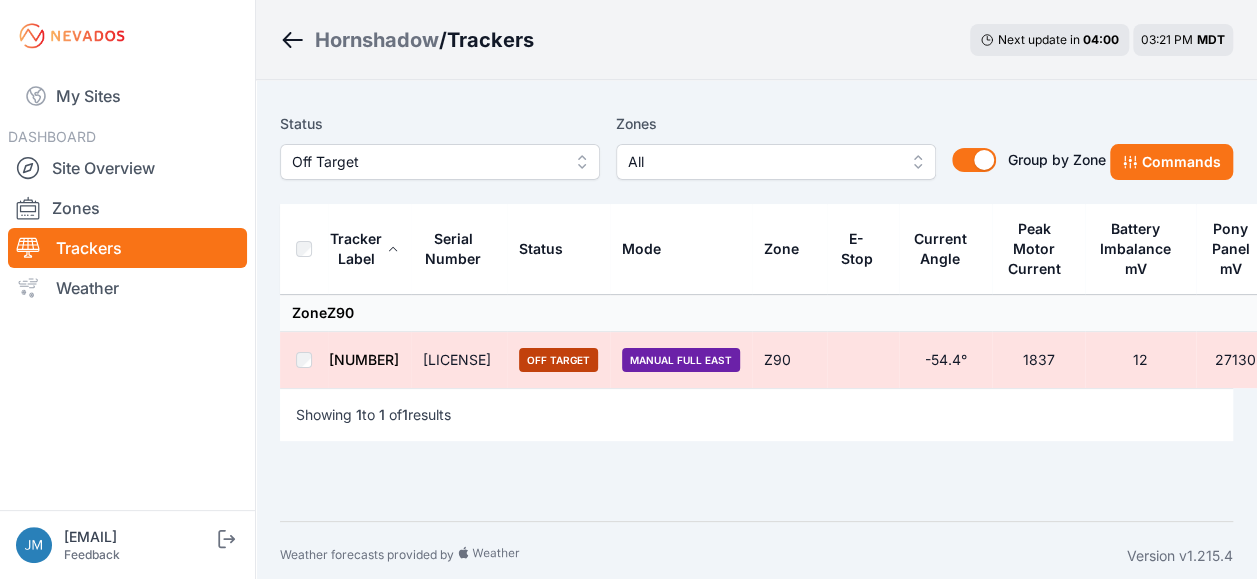 click on "E-Stop" at bounding box center (856, 249) 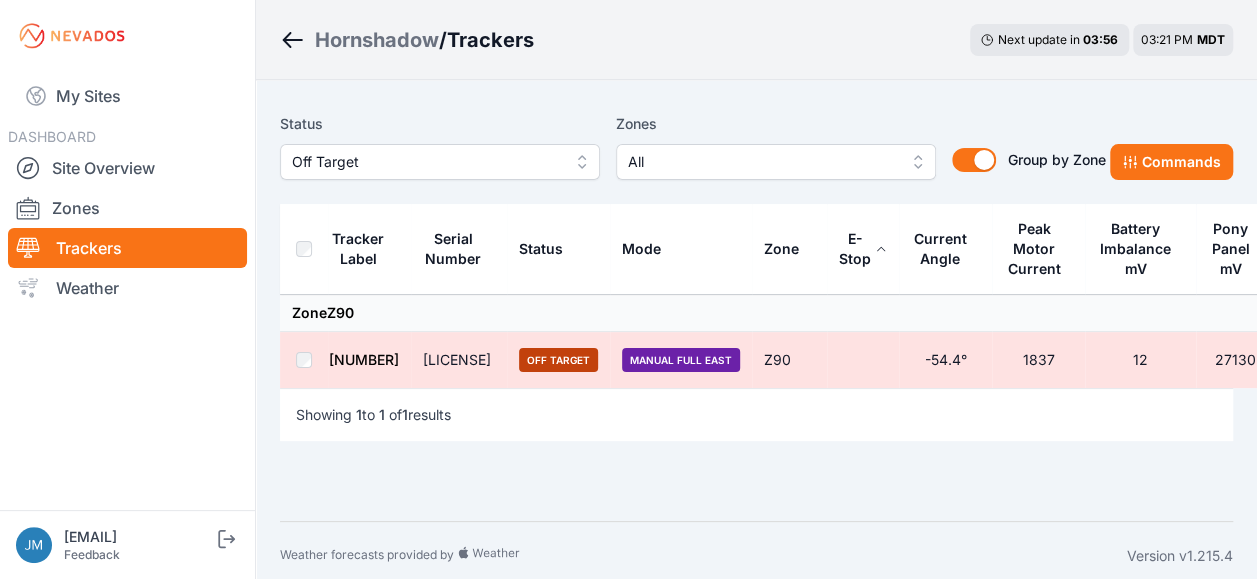 click on "E-Stop" at bounding box center [855, 249] 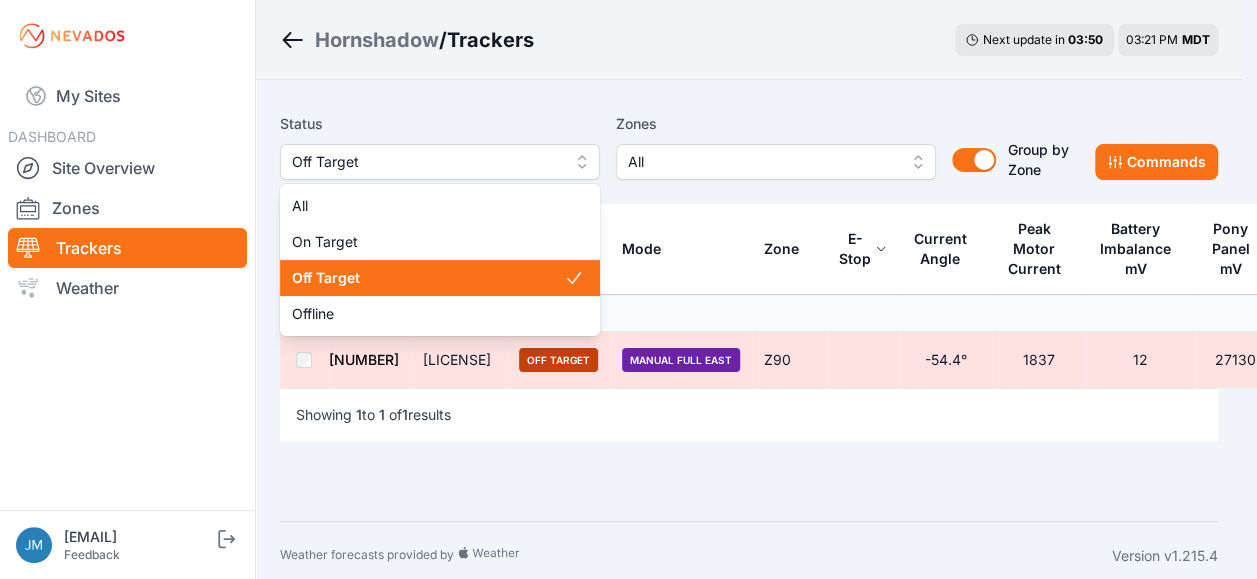 click on "Off Target" at bounding box center [440, 162] 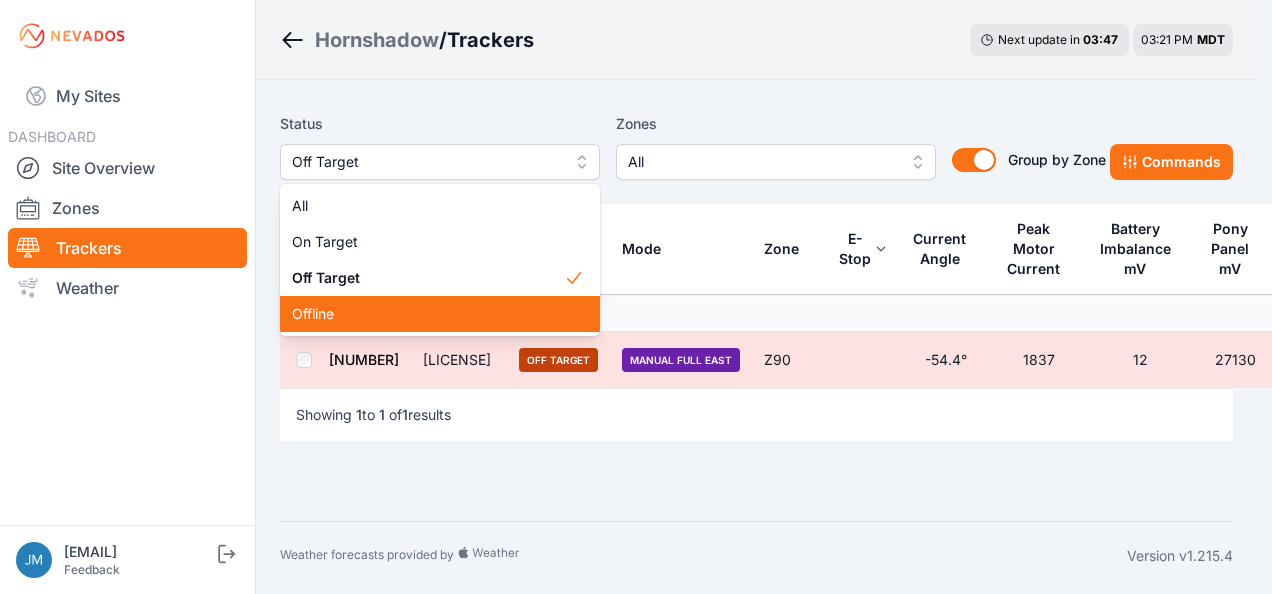 click on "Offline" at bounding box center (428, 314) 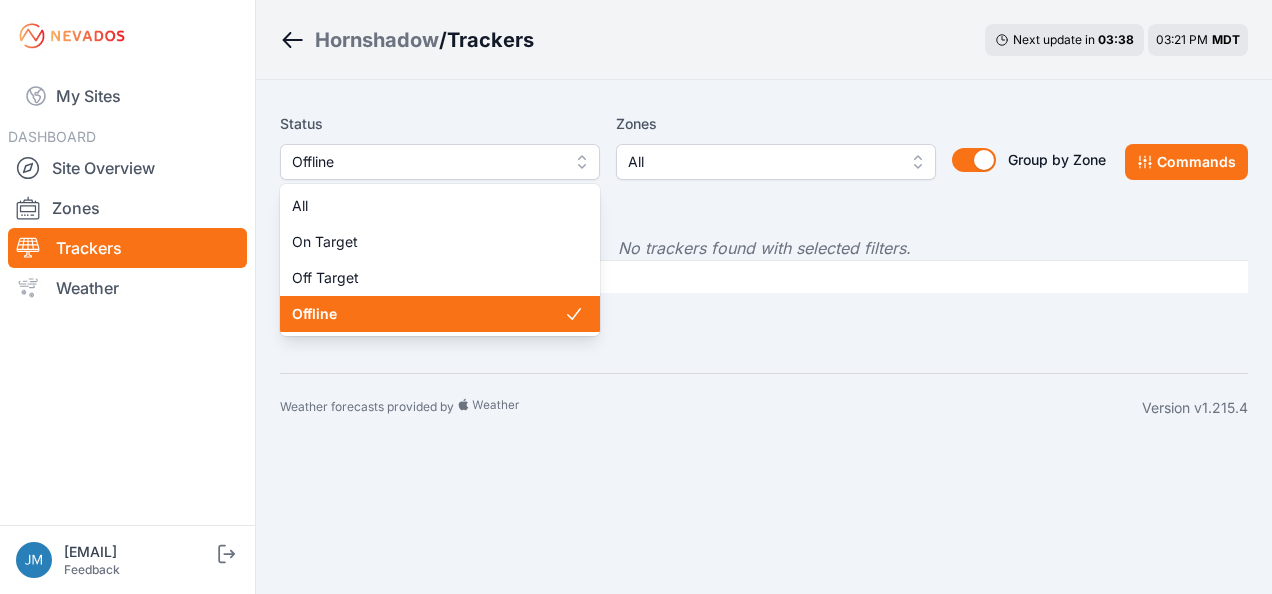 click on "Offline" at bounding box center [440, 162] 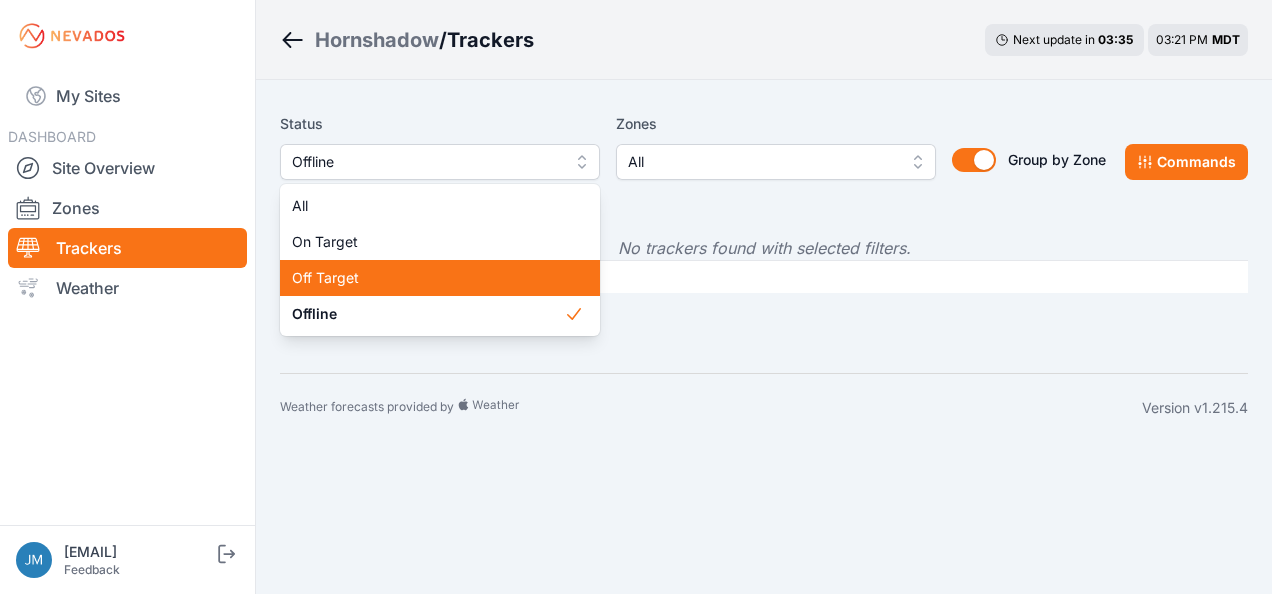 click on "Off Target" at bounding box center [440, 278] 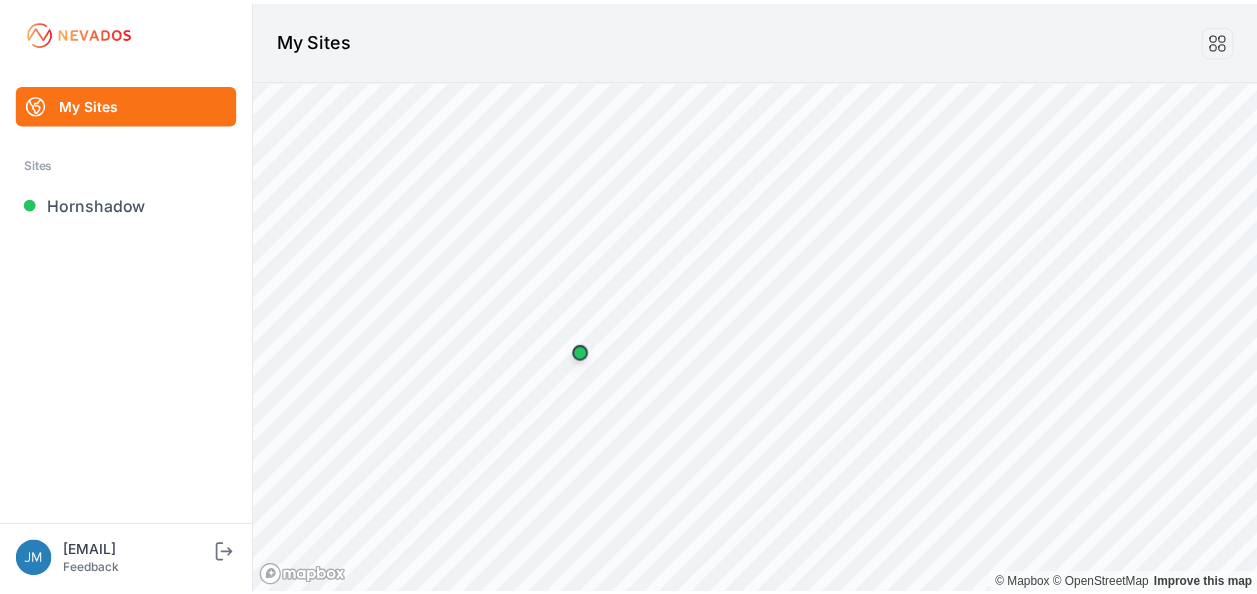 scroll, scrollTop: 0, scrollLeft: 0, axis: both 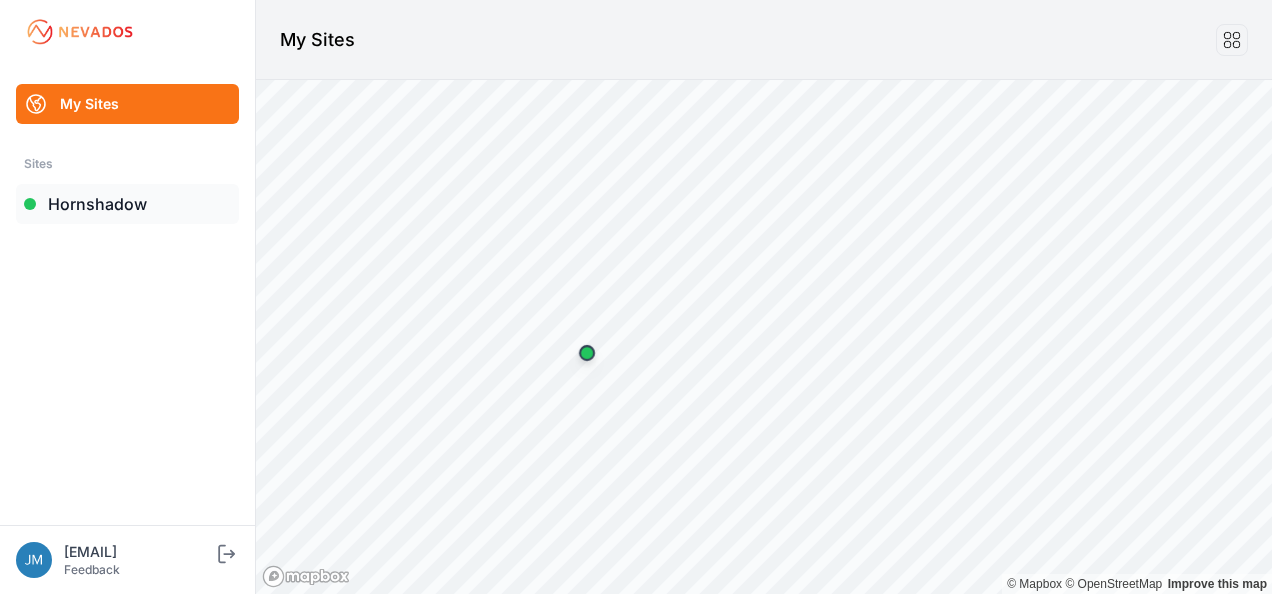 click on "Hornshadow" at bounding box center [127, 204] 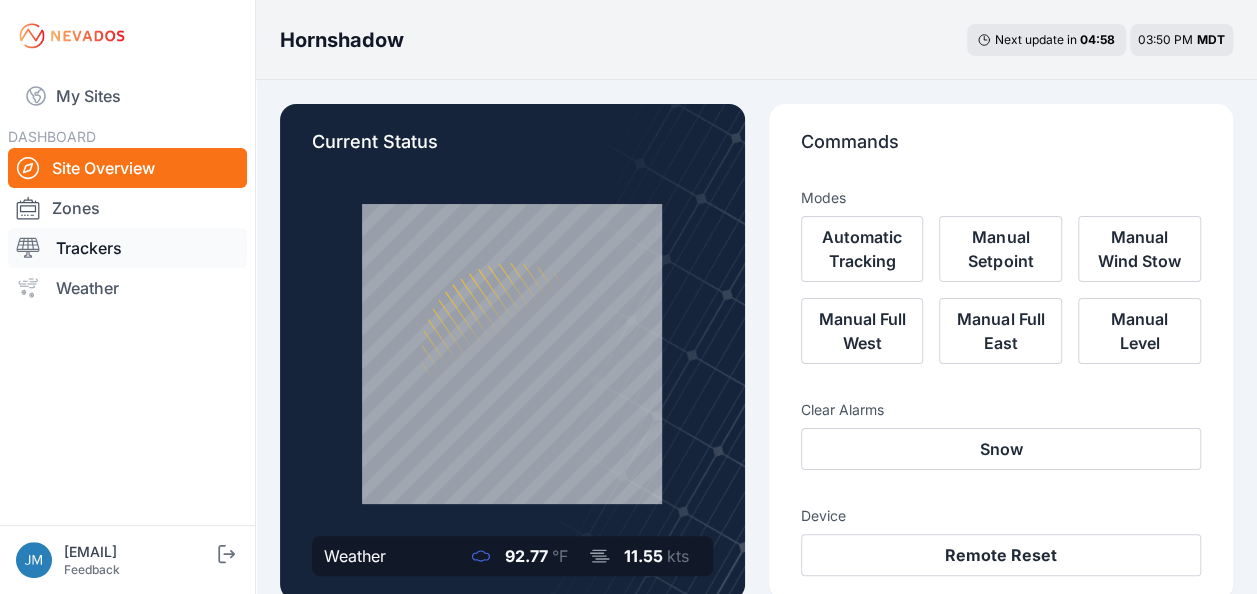 click on "Trackers" at bounding box center [127, 248] 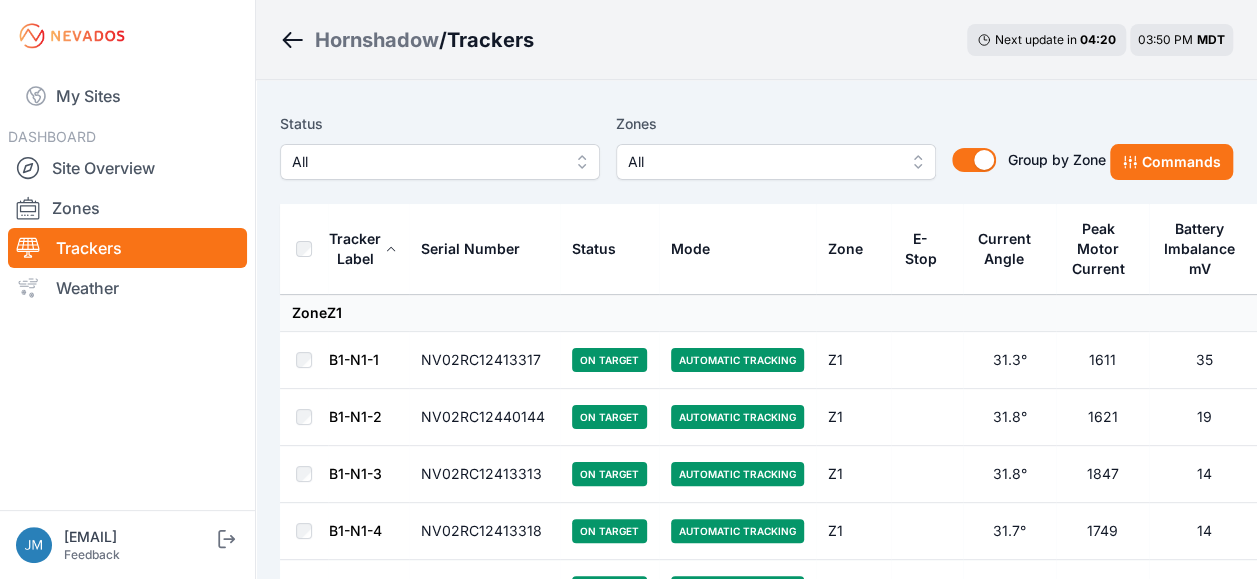 click on "All" at bounding box center (440, 162) 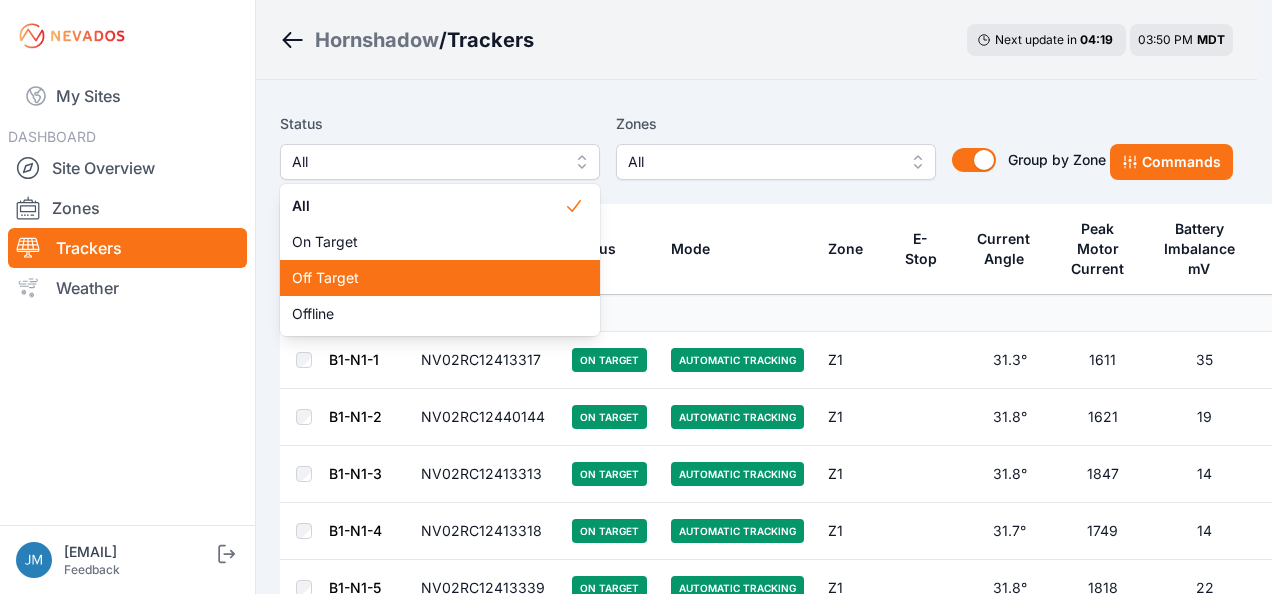 click on "Off Target" at bounding box center [440, 278] 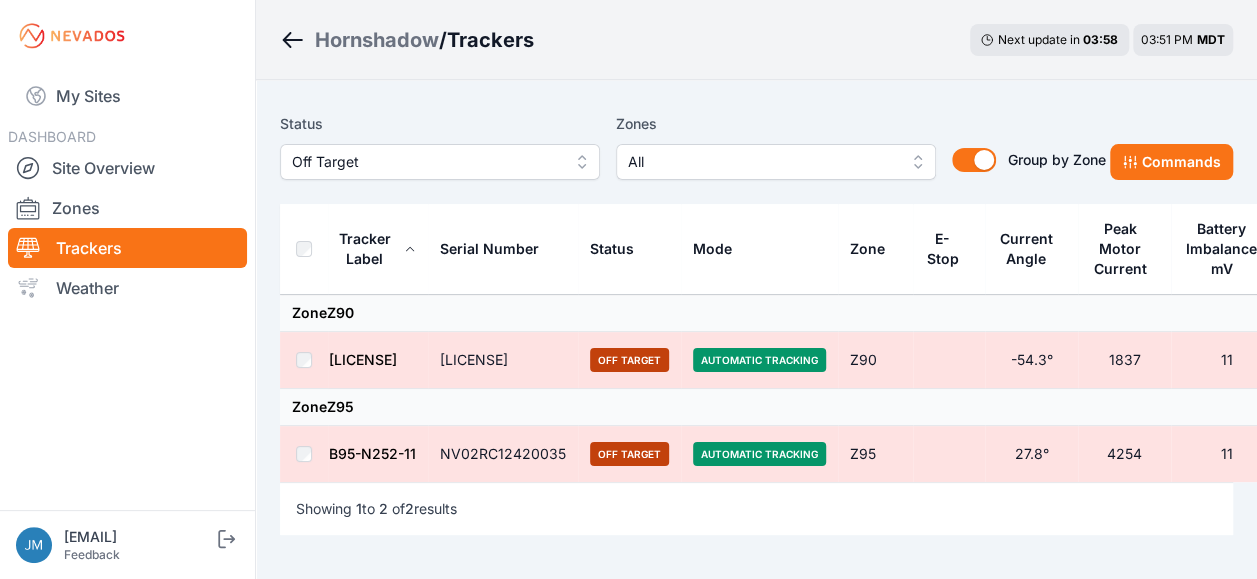 click on "Off Target" at bounding box center [440, 162] 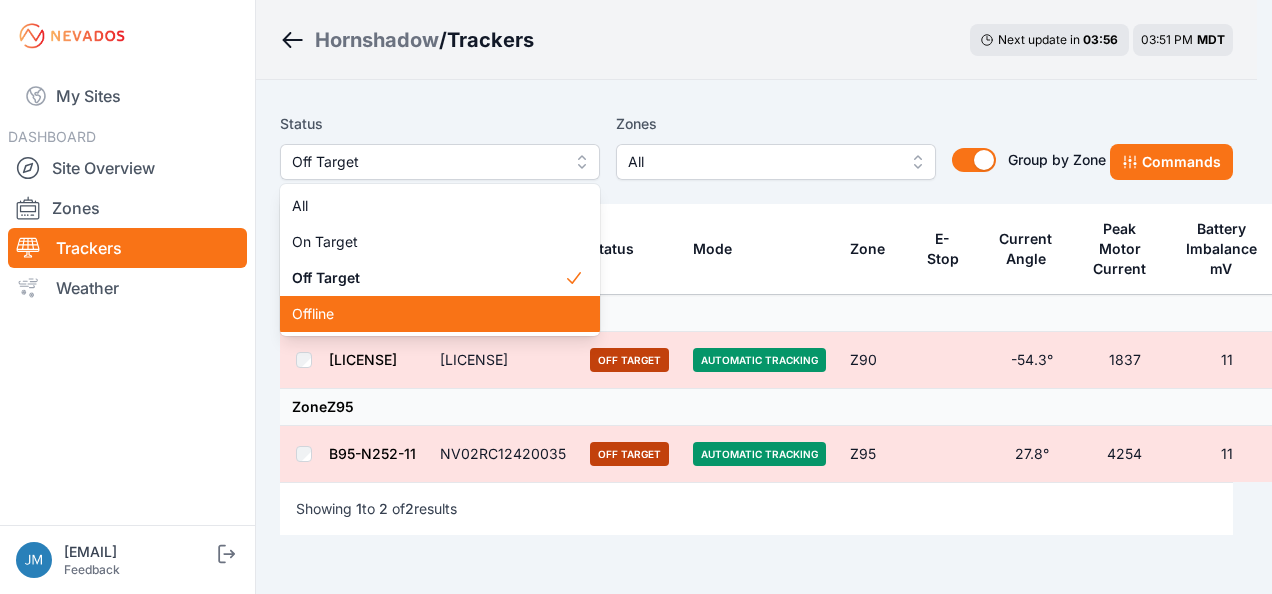 click on "Offline" at bounding box center [428, 314] 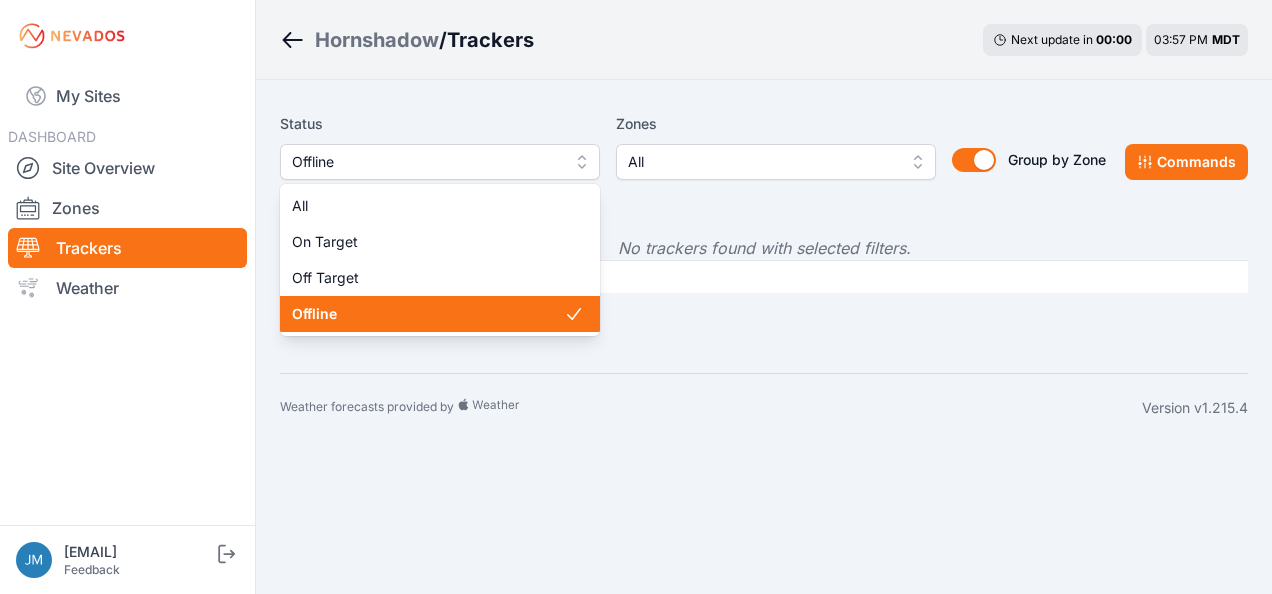 click on "Offline" at bounding box center [440, 162] 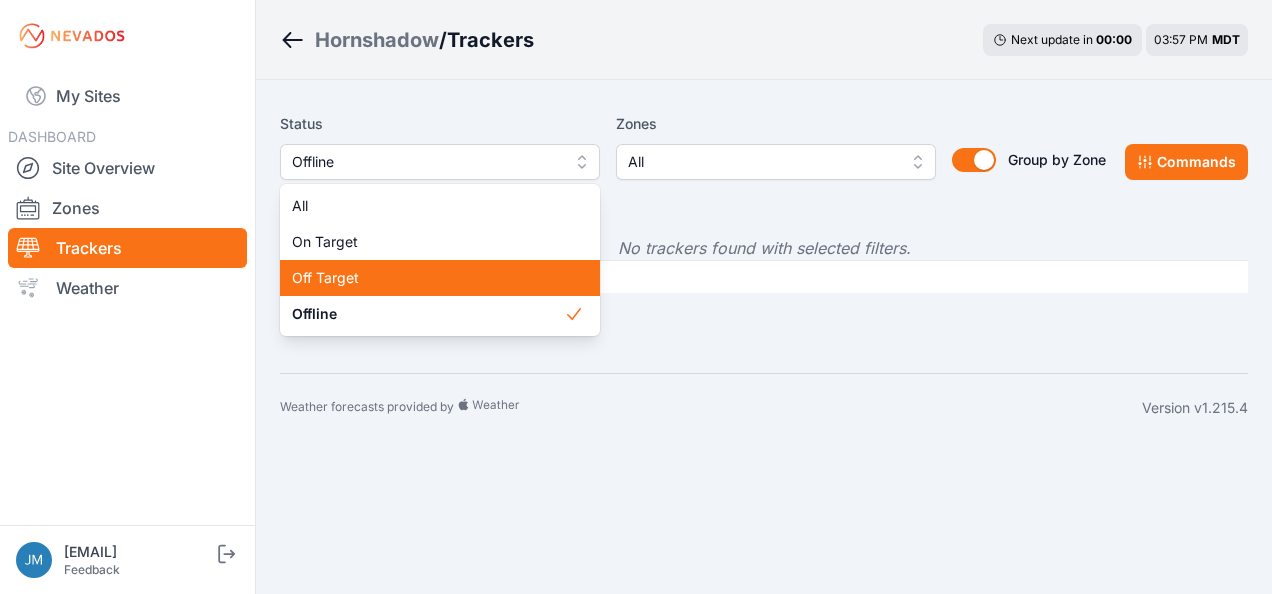 click on "Off Target" at bounding box center [440, 278] 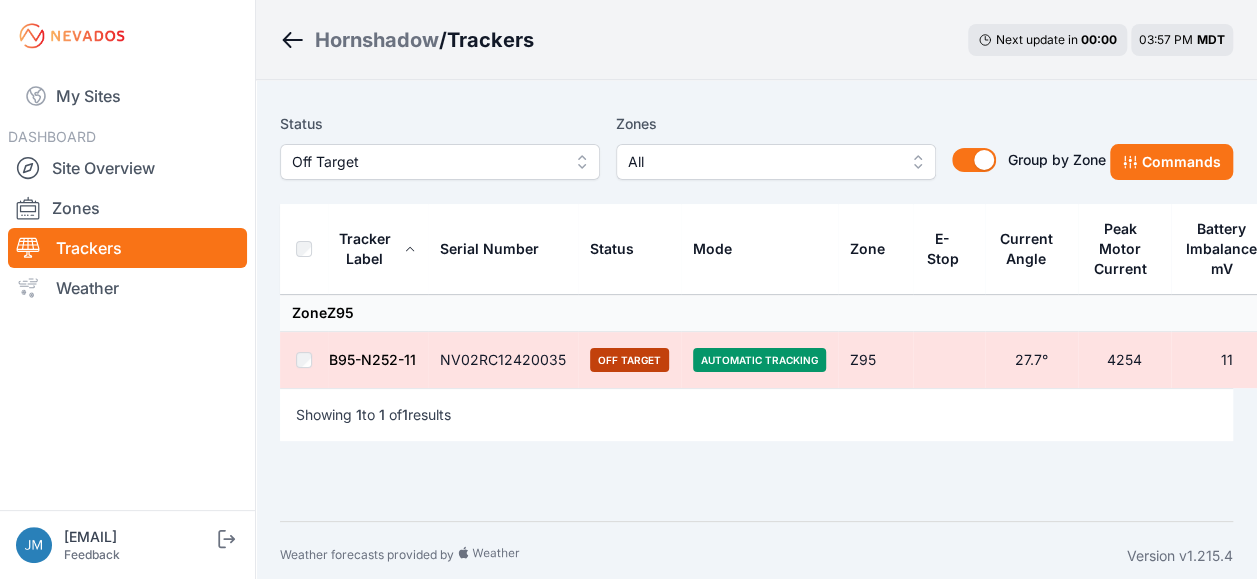 click on "B95-N252-11" at bounding box center (372, 359) 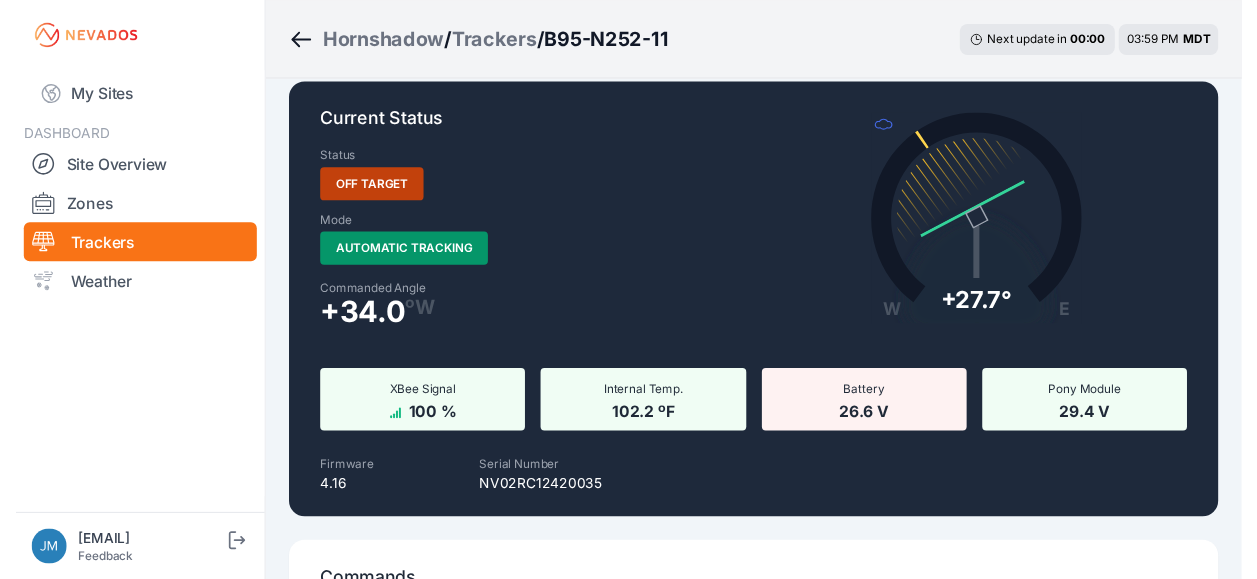 scroll, scrollTop: 0, scrollLeft: 0, axis: both 